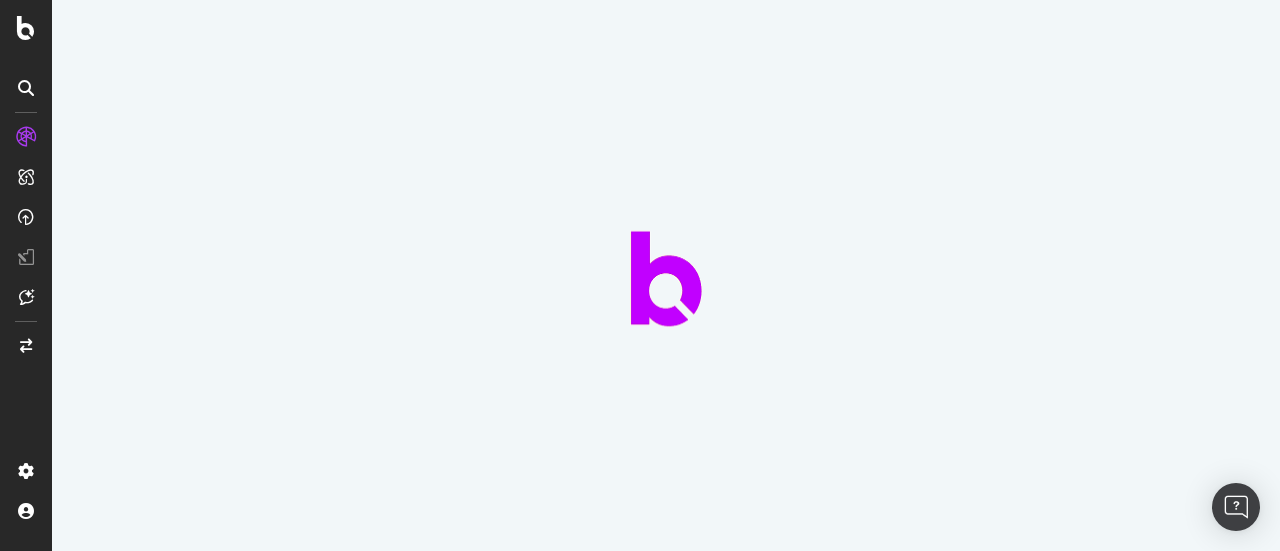 scroll, scrollTop: 0, scrollLeft: 0, axis: both 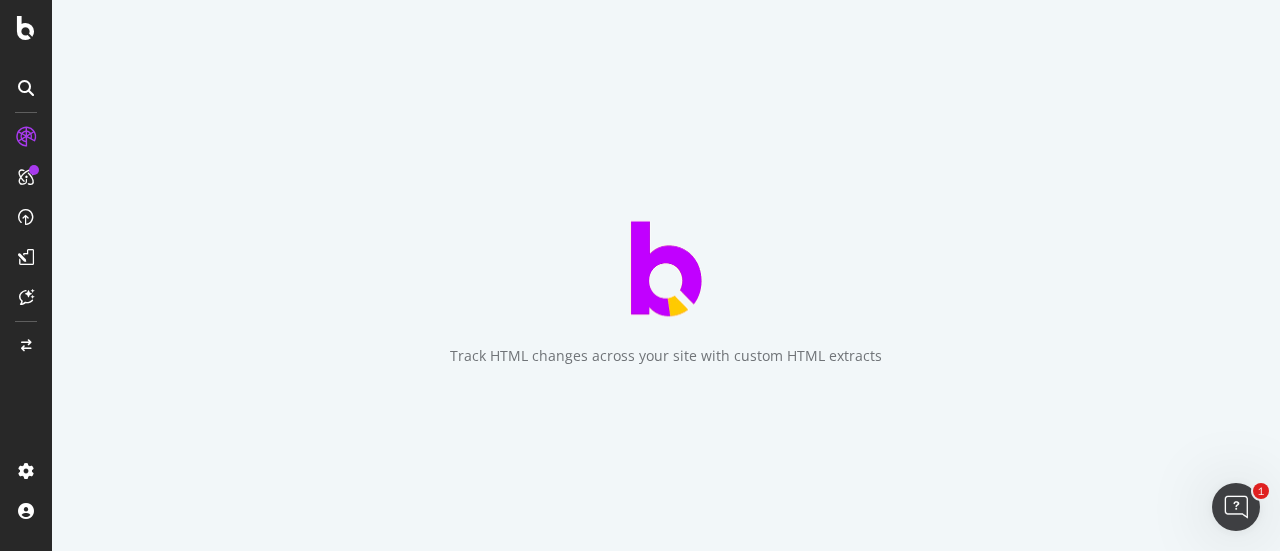 click on "Track HTML changes across your site with custom HTML extracts" at bounding box center [666, 275] 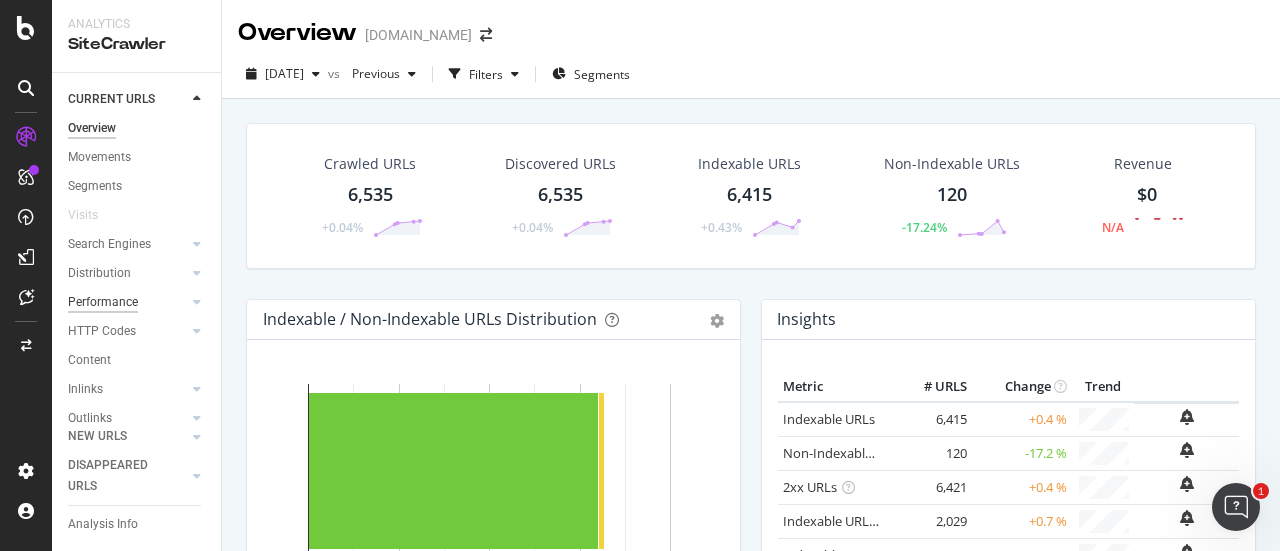 click on "Performance" at bounding box center (103, 302) 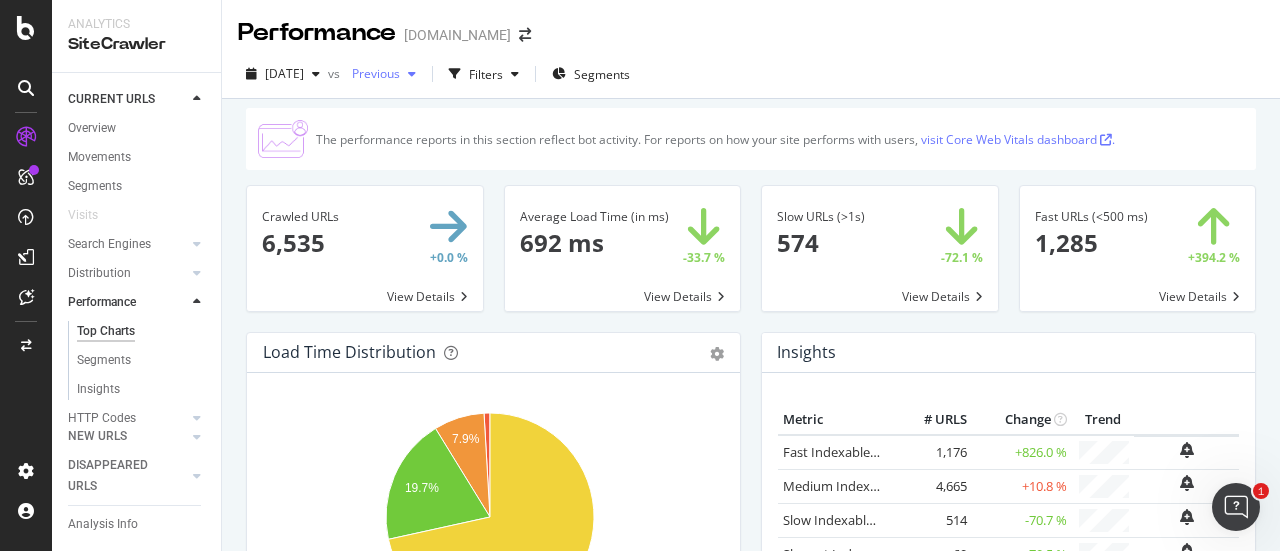 click on "Previous" at bounding box center [372, 73] 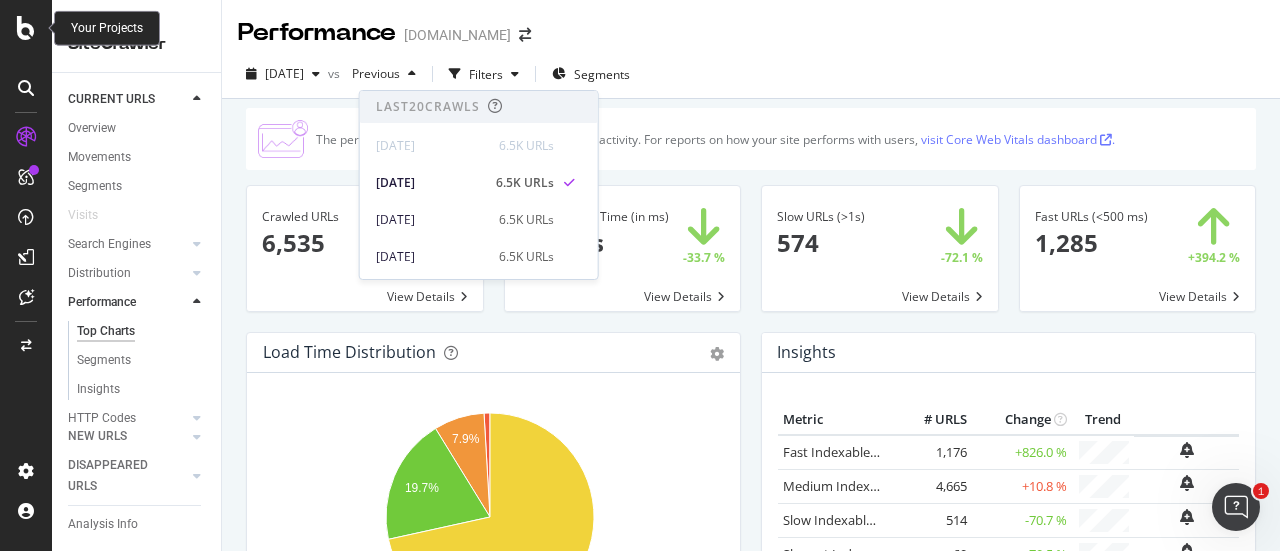 click at bounding box center [26, 28] 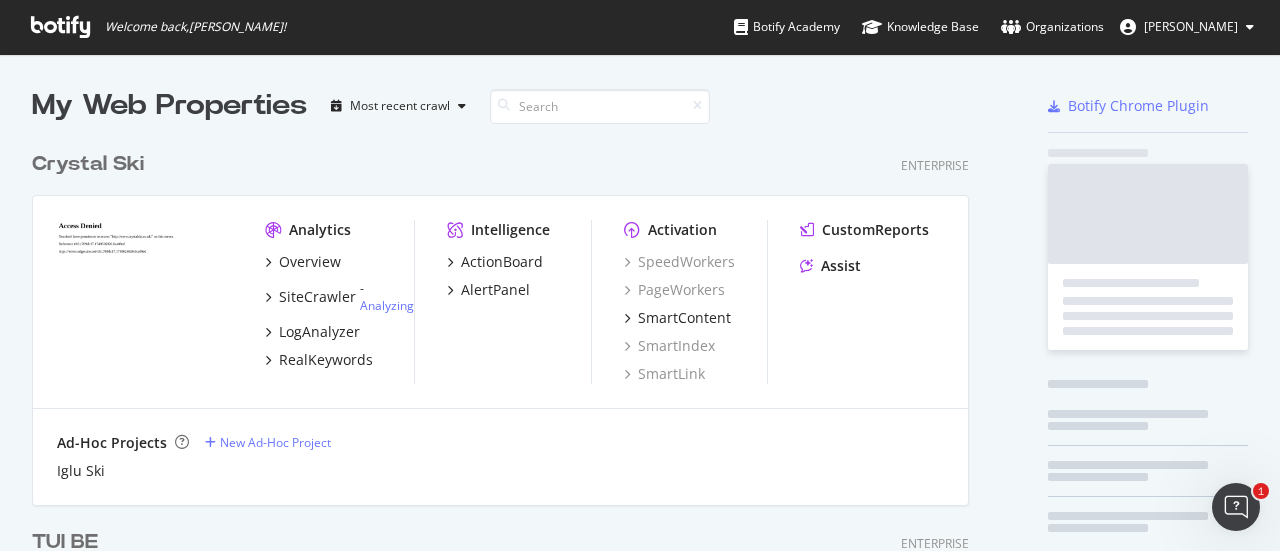 scroll, scrollTop: 16, scrollLeft: 16, axis: both 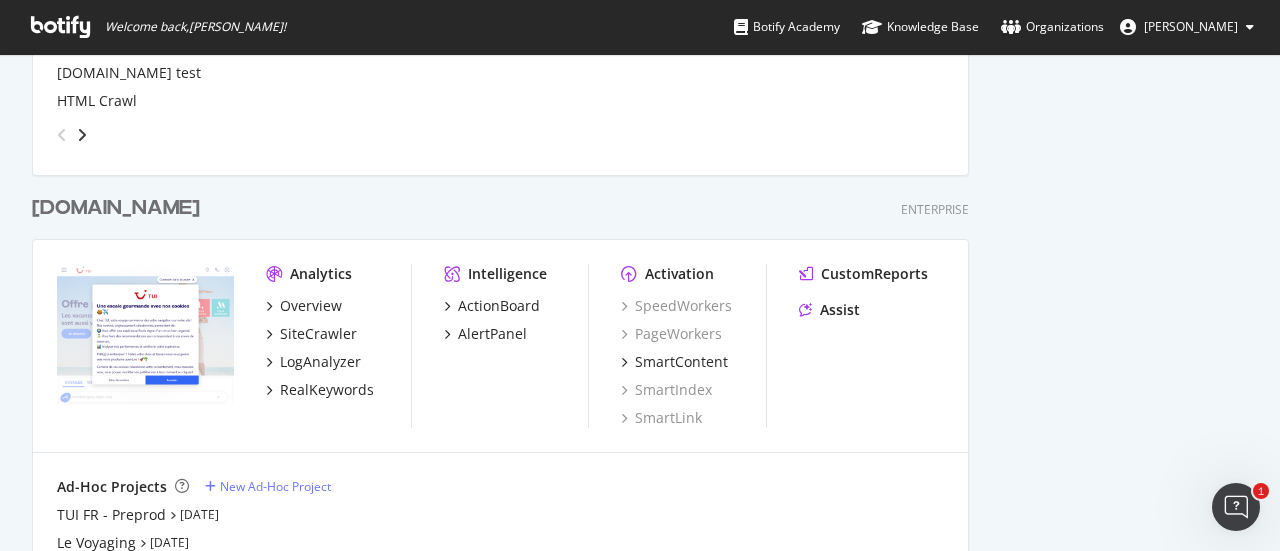 click on "[DOMAIN_NAME]" at bounding box center (116, 208) 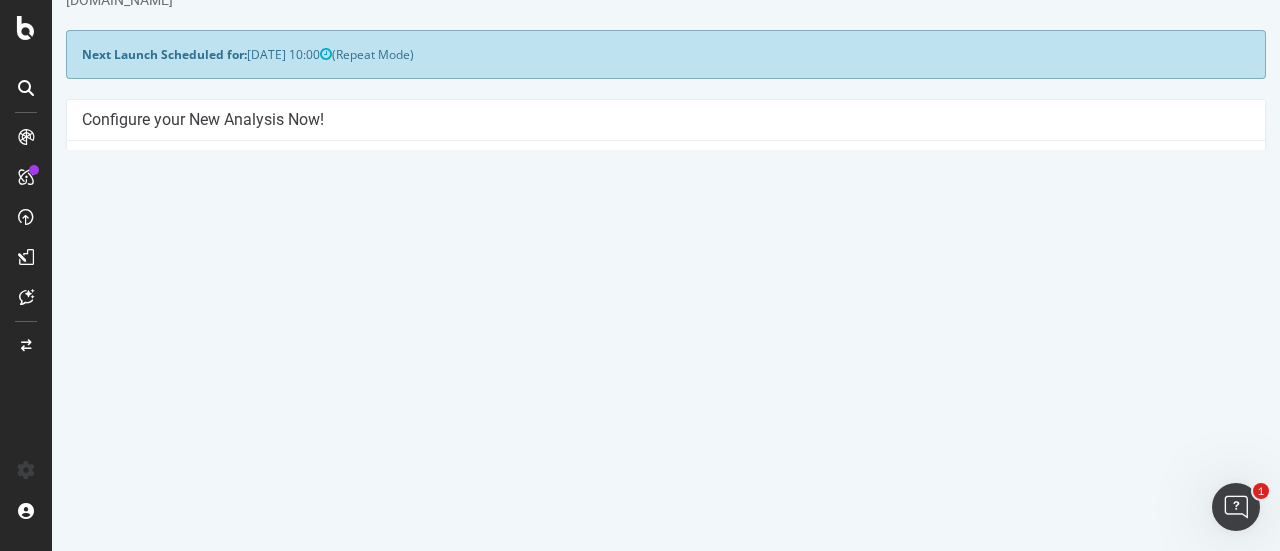 scroll, scrollTop: 200, scrollLeft: 0, axis: vertical 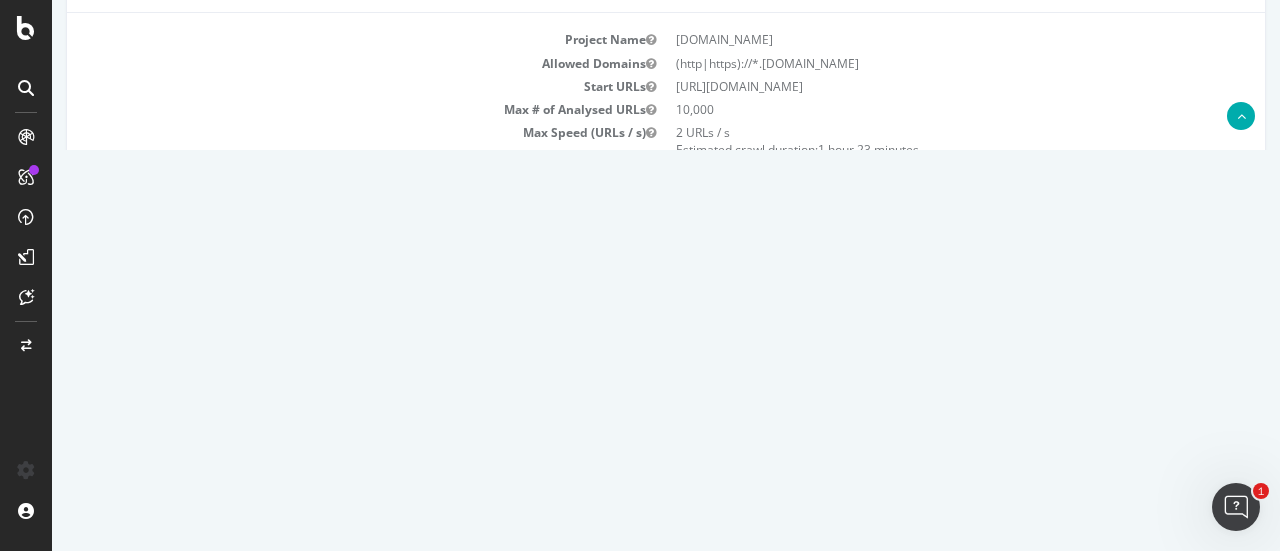 click on "Yes! Start Now" at bounding box center (641, 380) 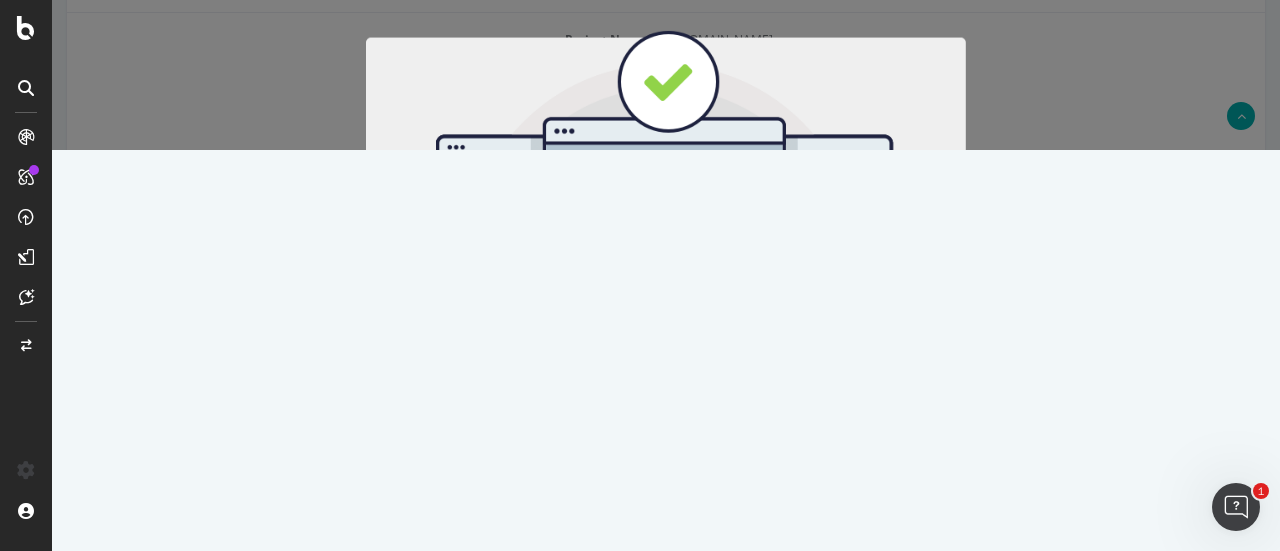 click on "Start Now" at bounding box center [703, 332] 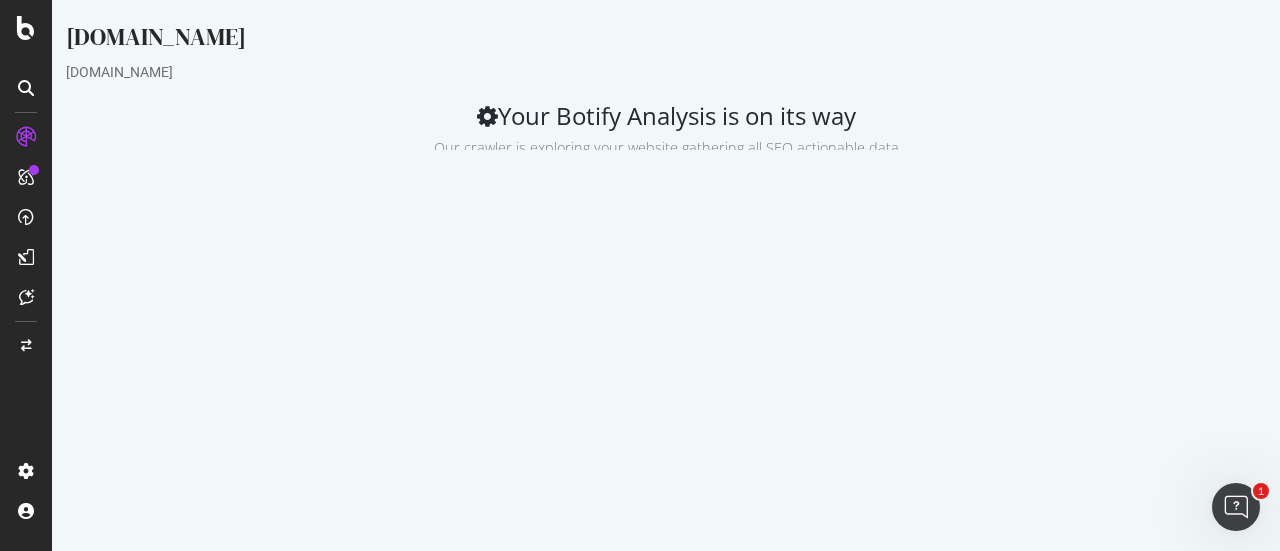 scroll, scrollTop: 0, scrollLeft: 0, axis: both 